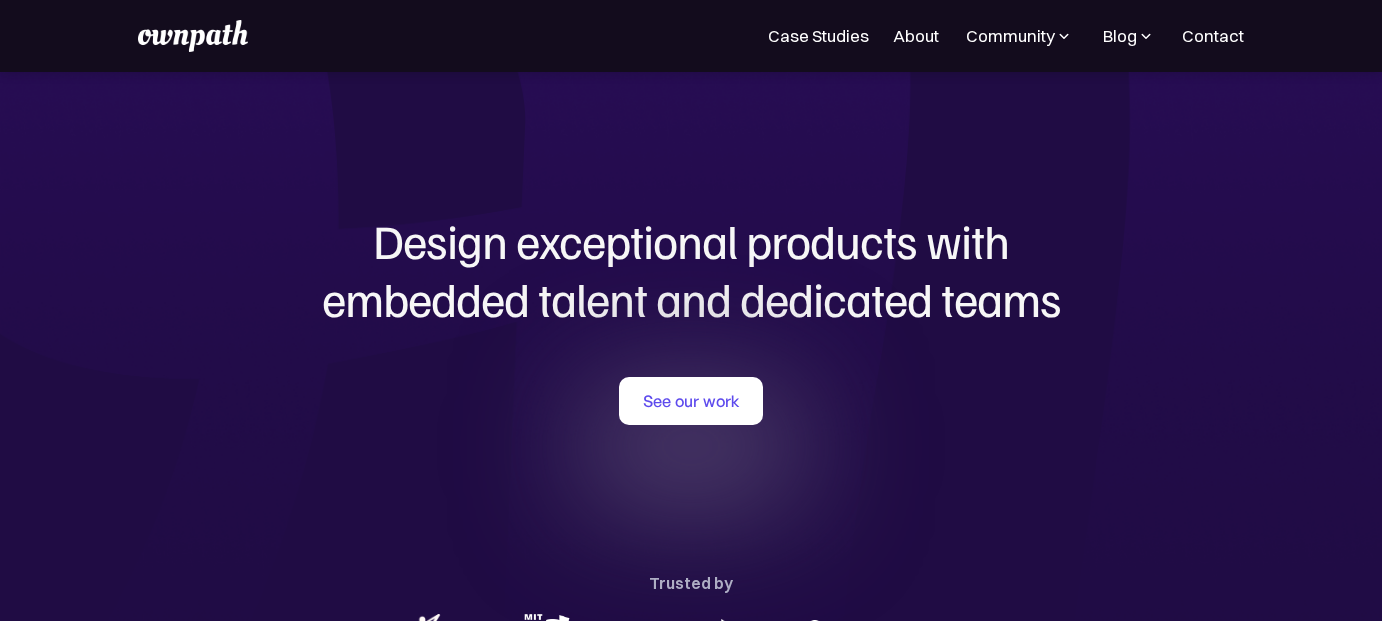 scroll, scrollTop: 0, scrollLeft: 0, axis: both 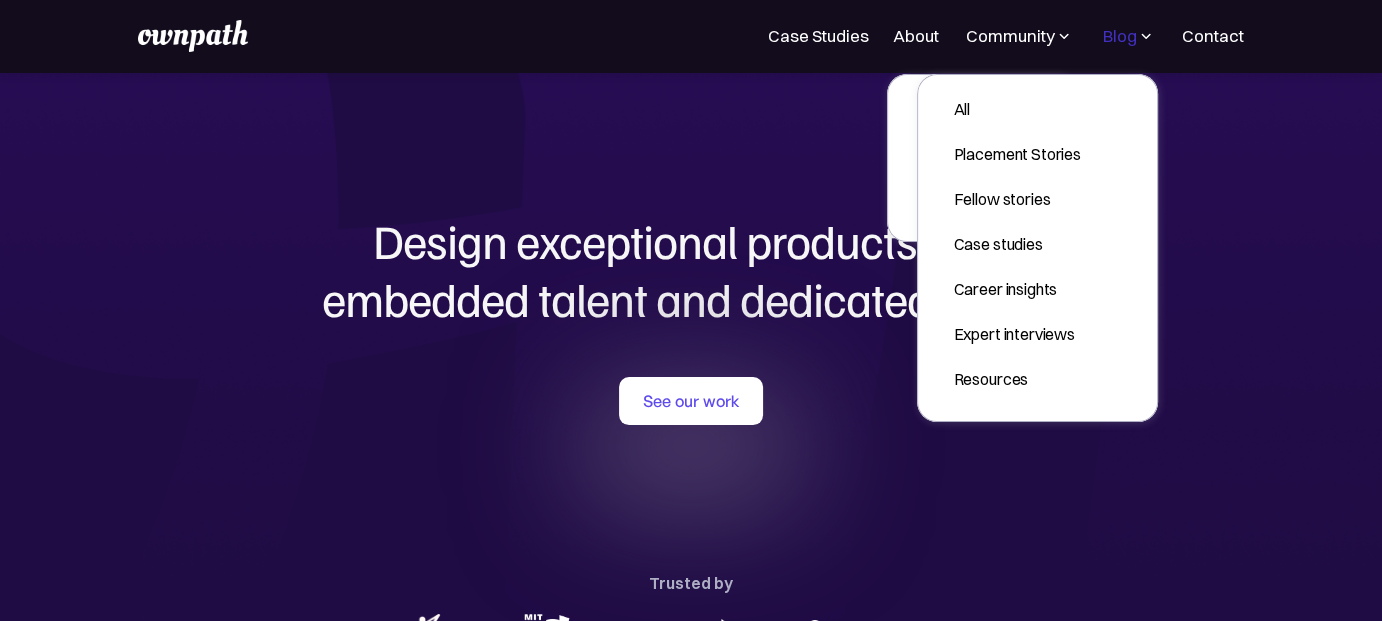 click on "Blog" at bounding box center (1120, 36) 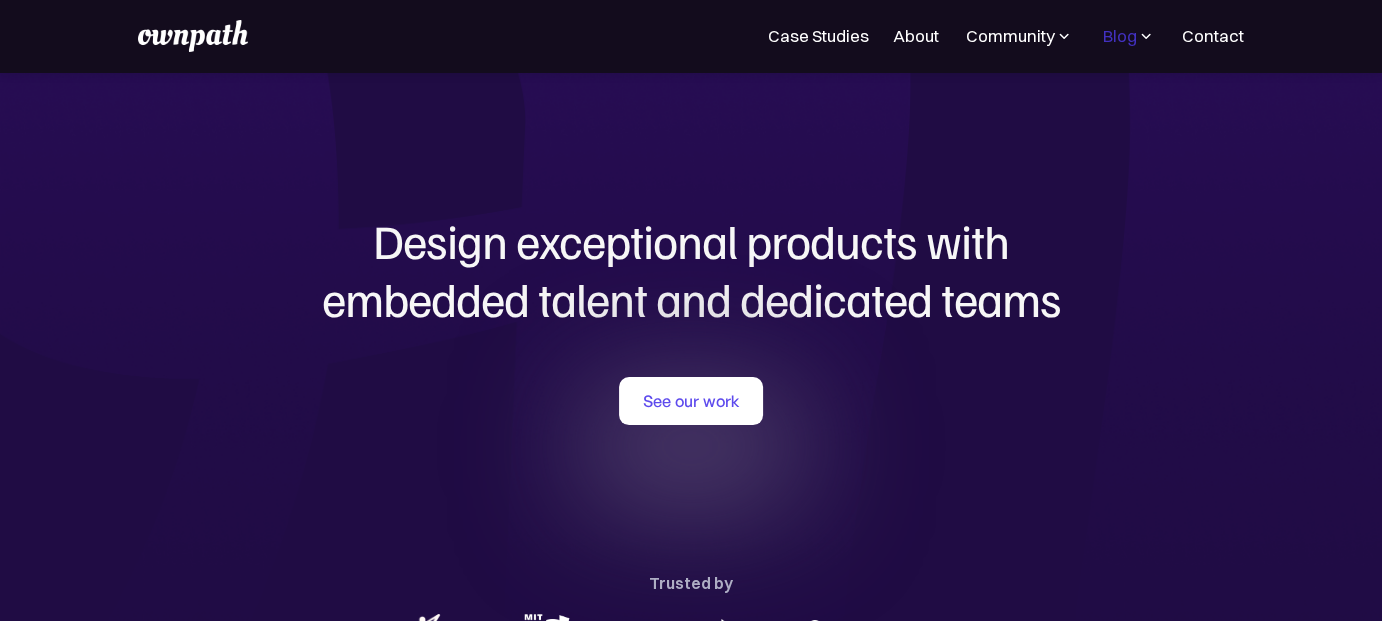 click on "Blog" at bounding box center (1120, 36) 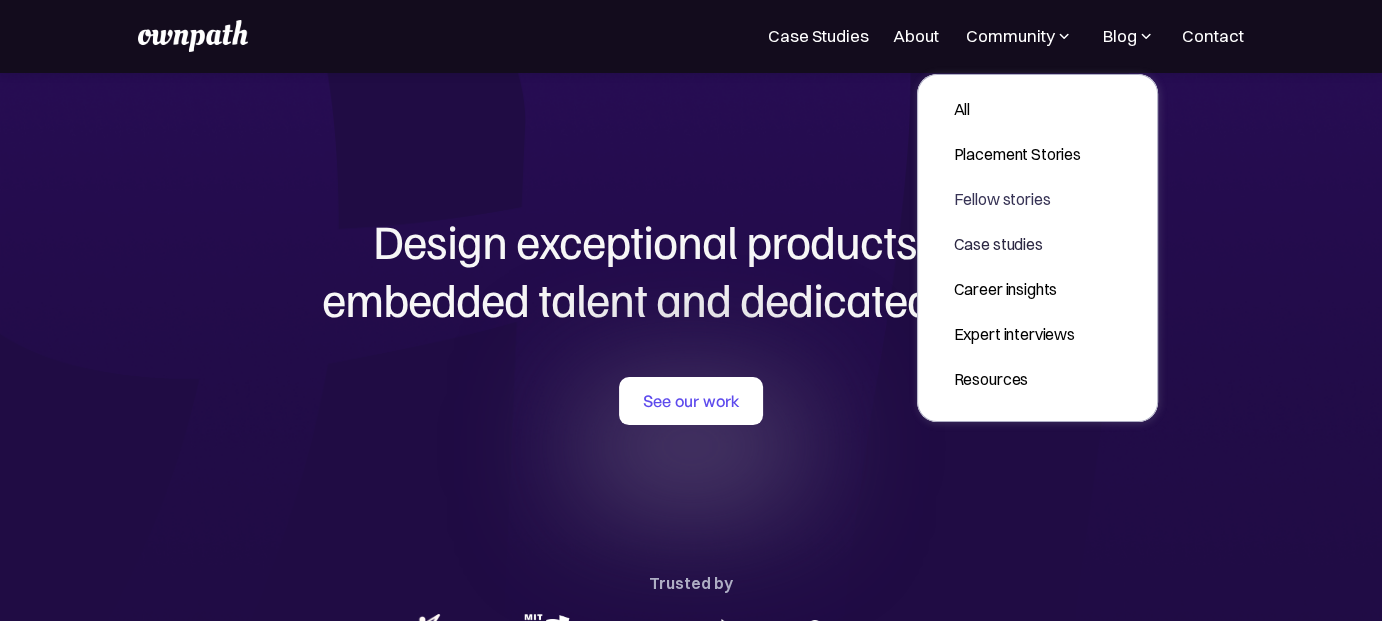 click on "Case studies" at bounding box center (1017, 244) 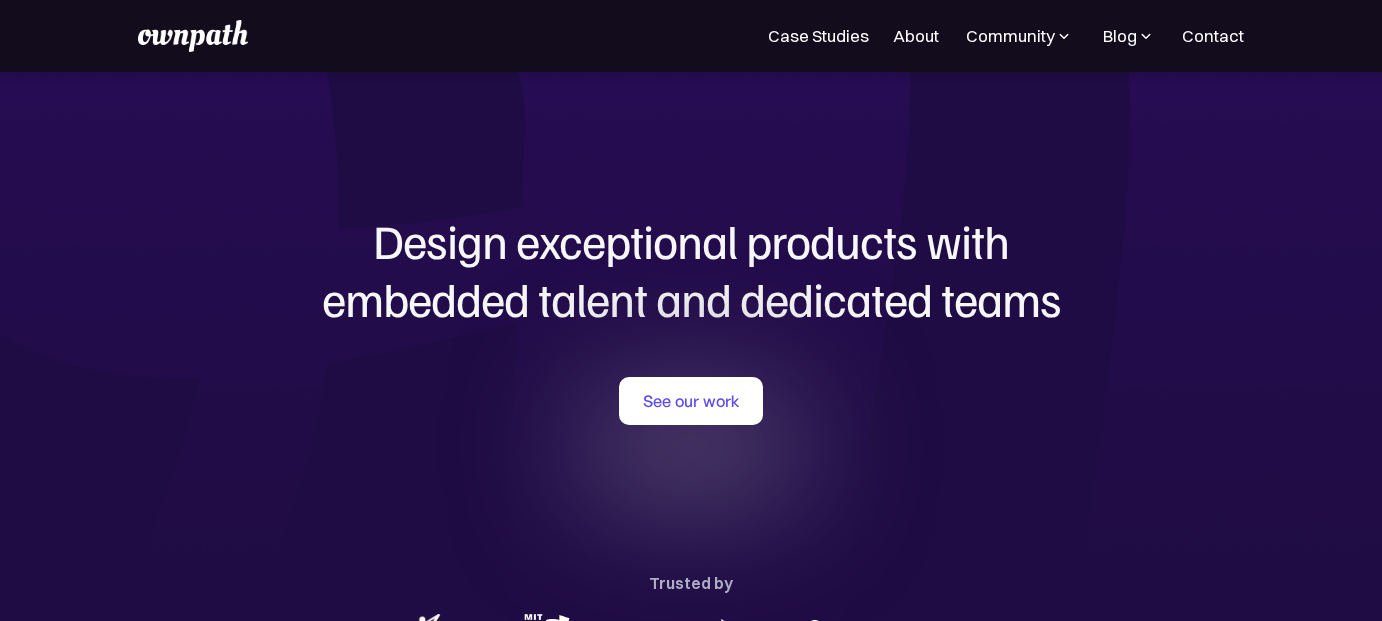 scroll, scrollTop: 0, scrollLeft: 0, axis: both 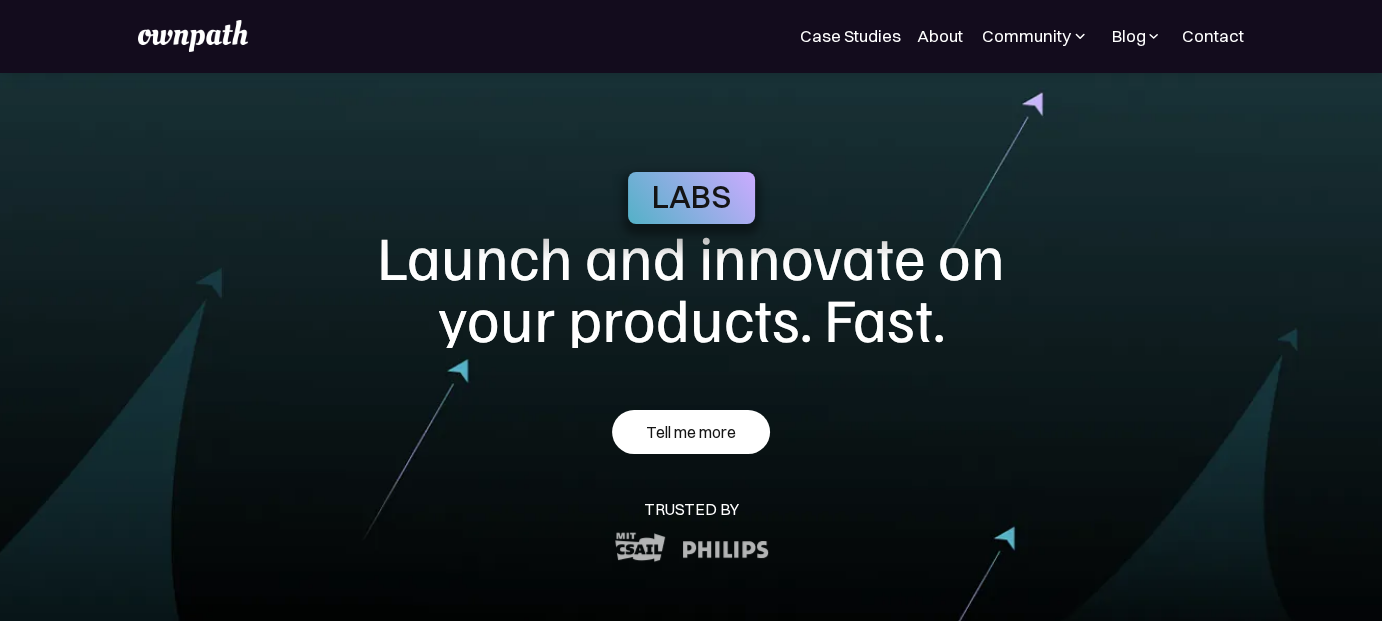 click at bounding box center (193, 36) 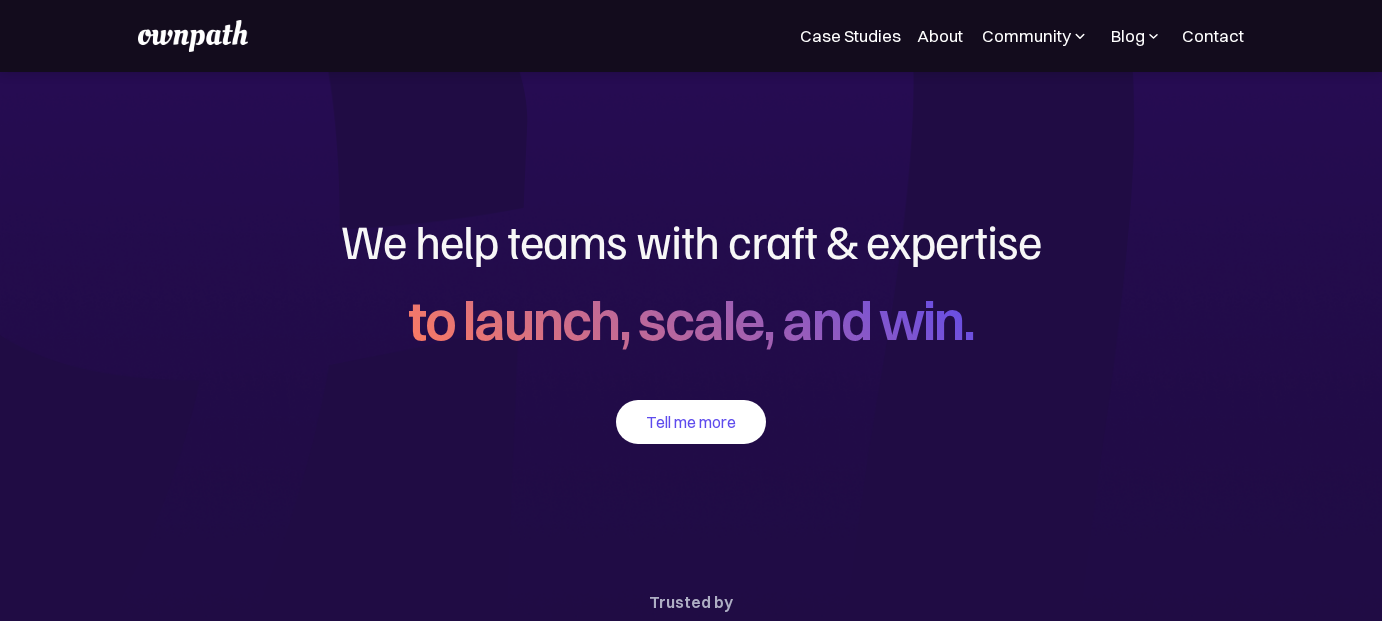 scroll, scrollTop: 0, scrollLeft: 0, axis: both 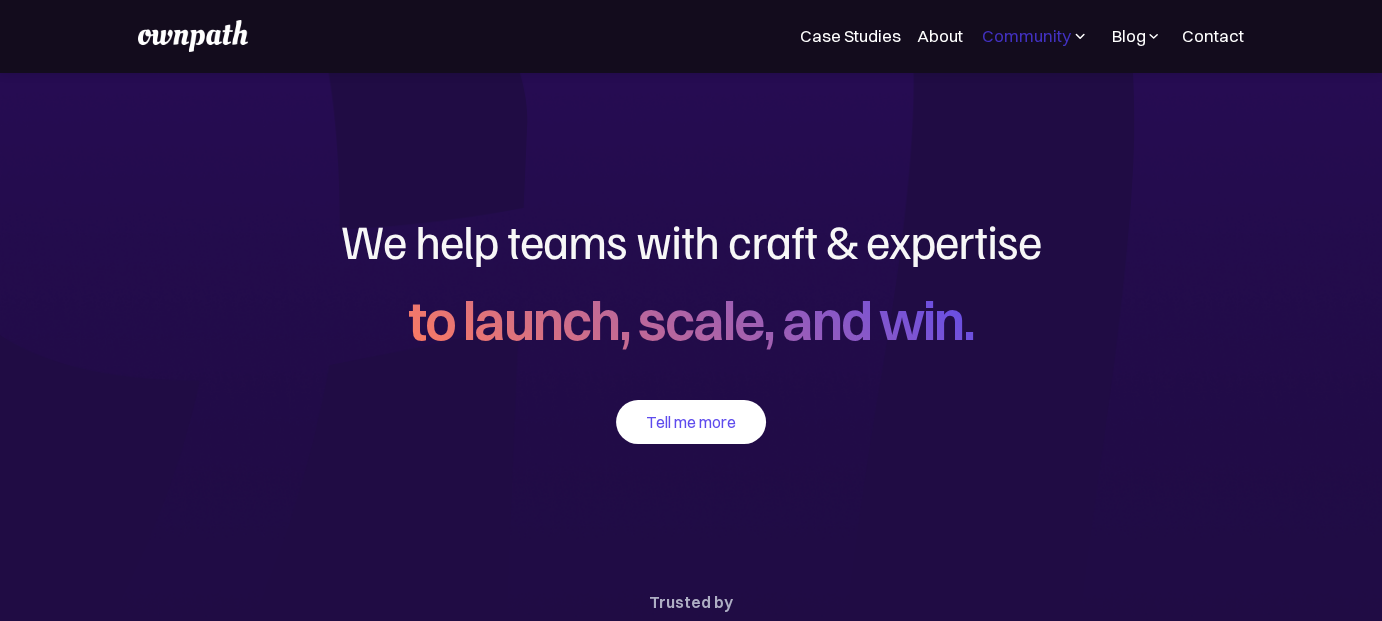click on "Community" at bounding box center (1026, 36) 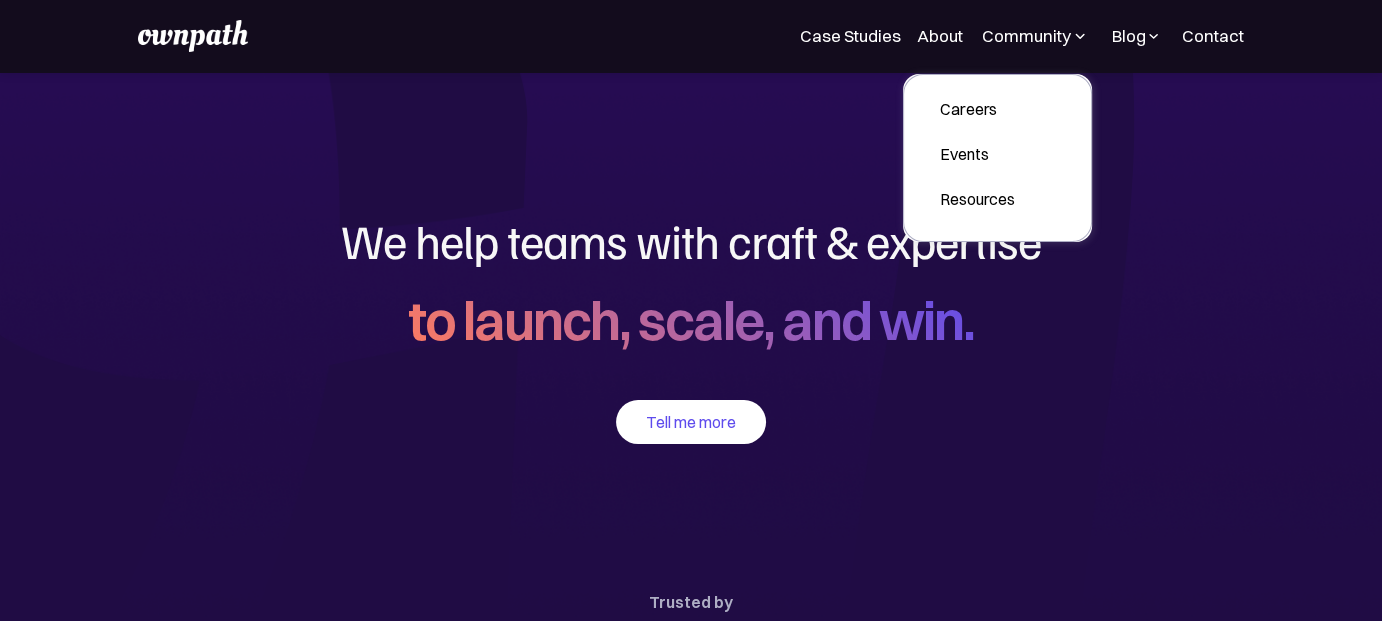 click at bounding box center [1080, 36] 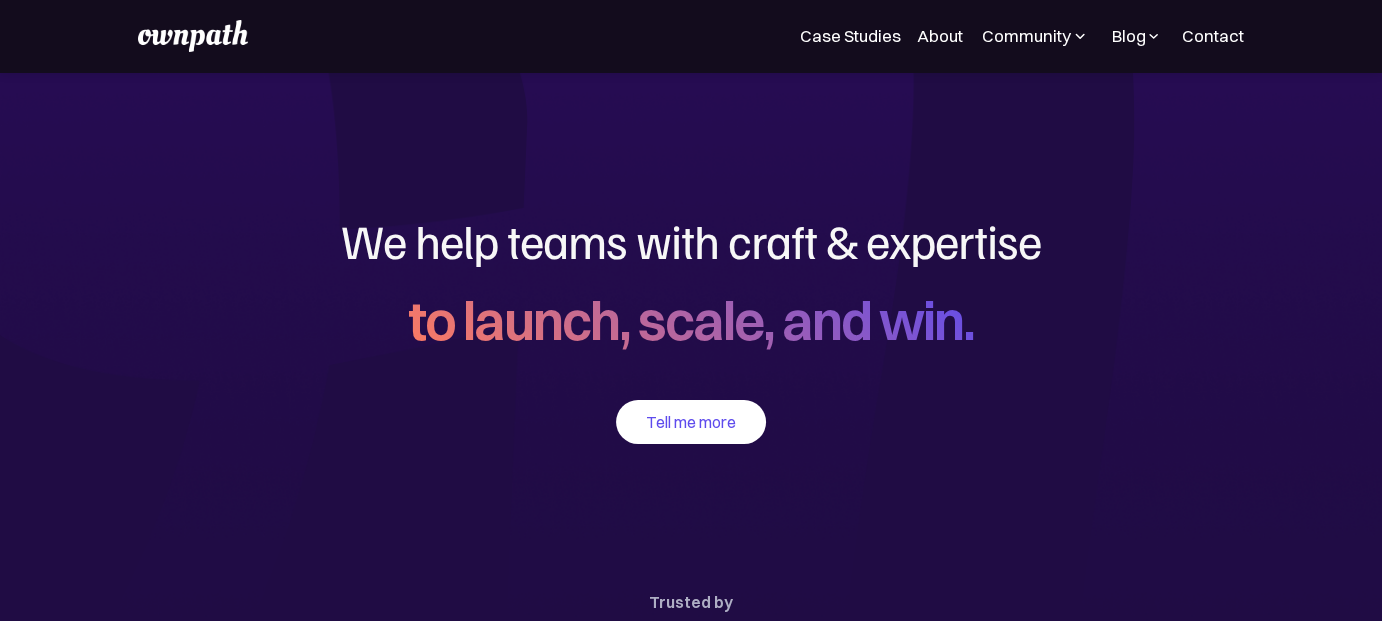 click at bounding box center [1153, 36] 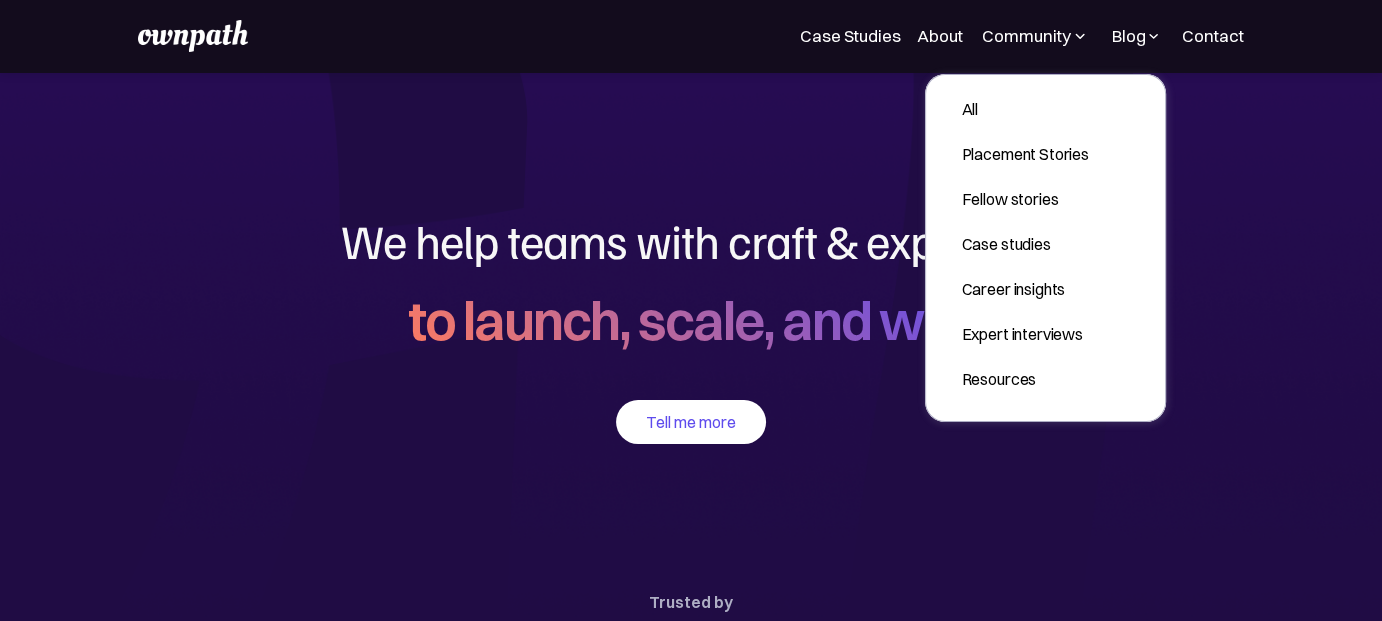 click at bounding box center [1153, 36] 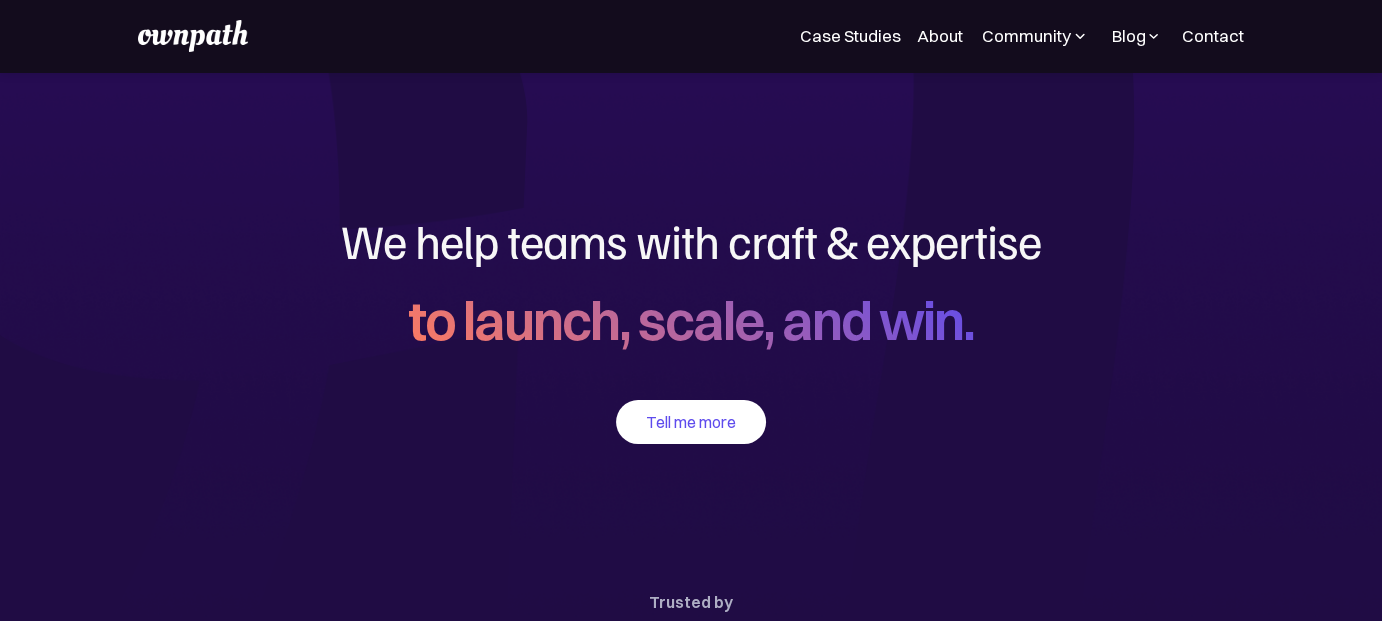click at bounding box center [1153, 36] 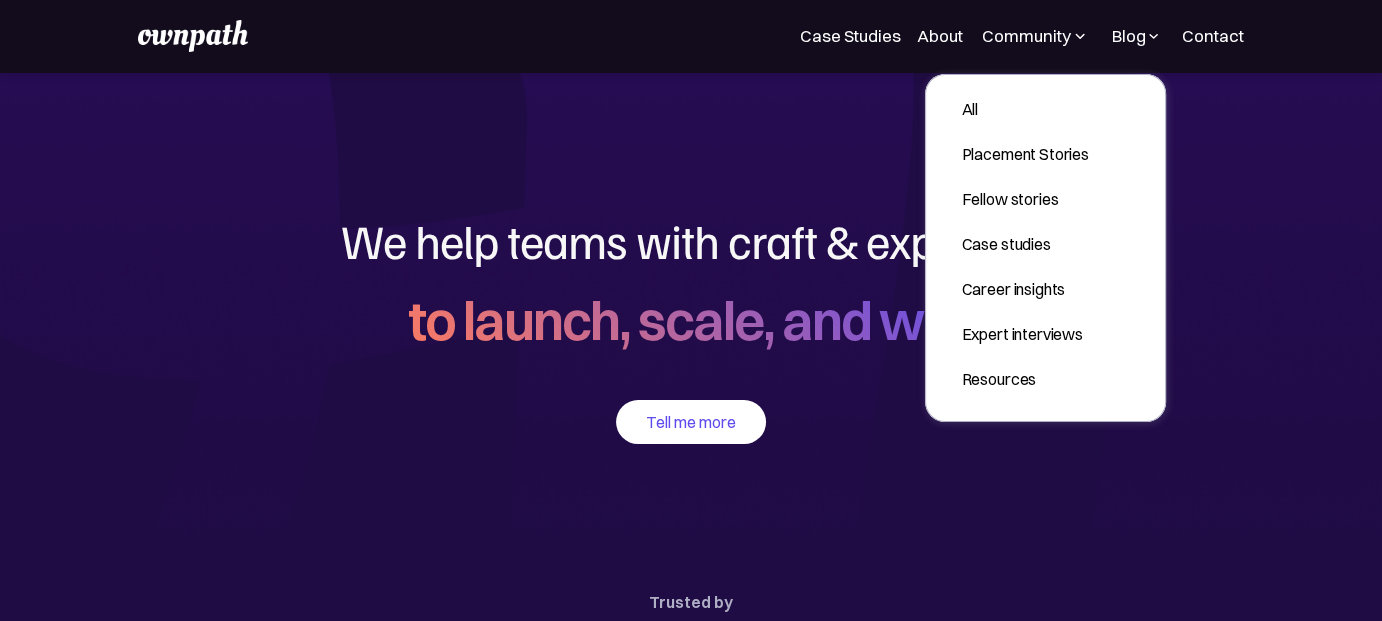 click at bounding box center [1153, 36] 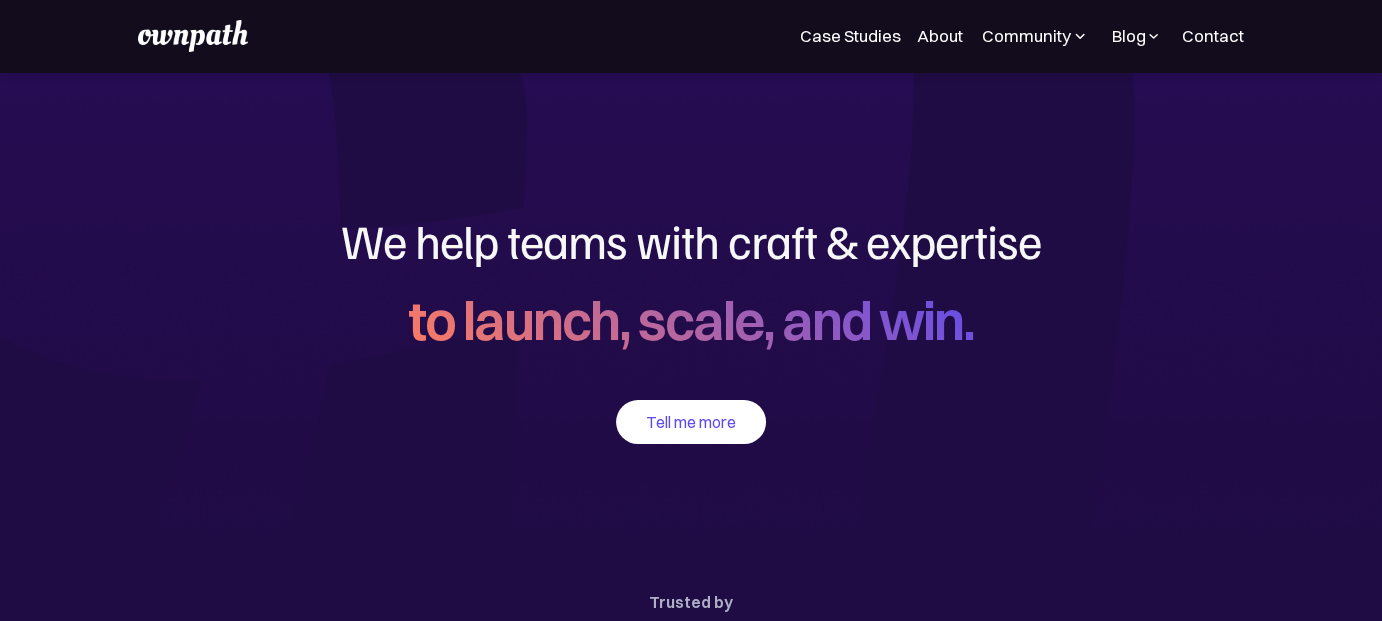 click at bounding box center (1080, 36) 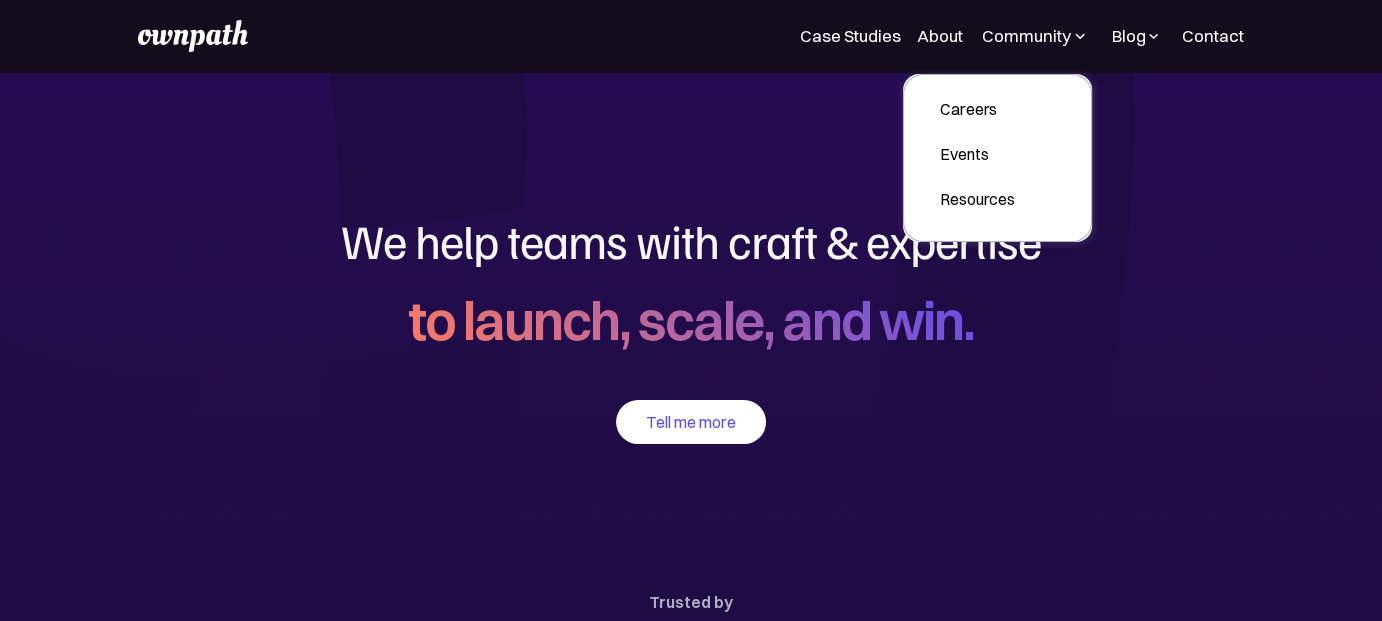 click at bounding box center (1080, 36) 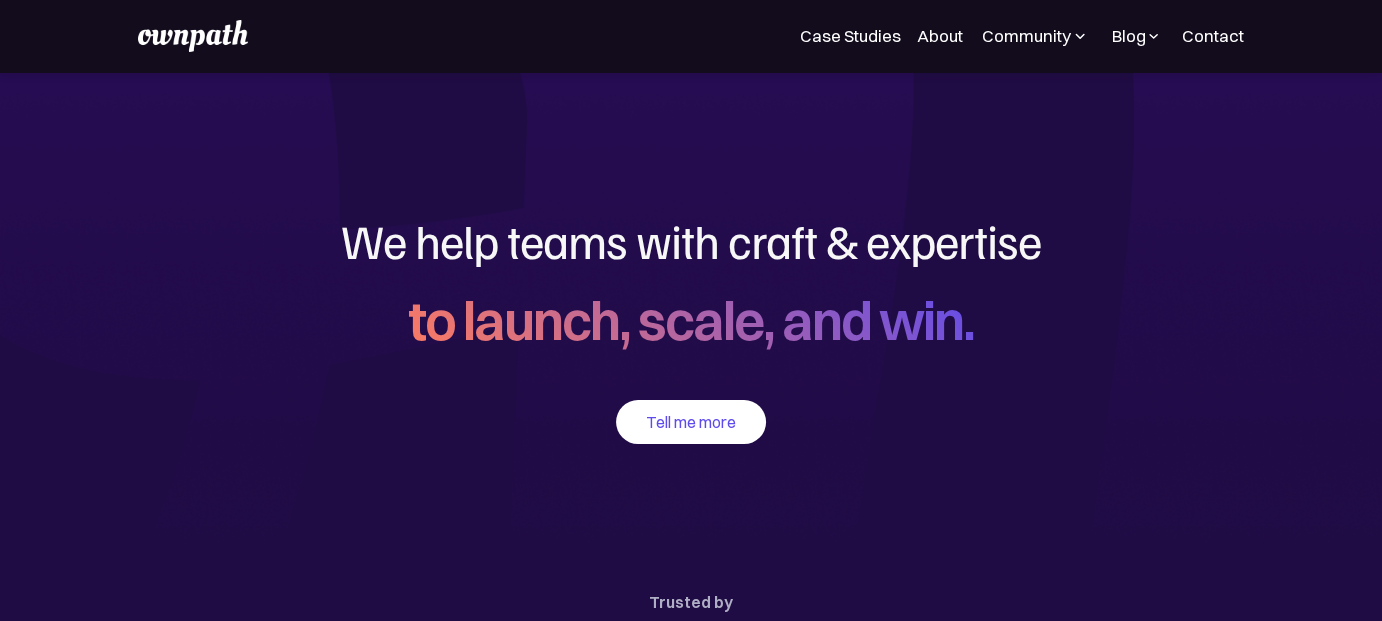 click at bounding box center [1153, 36] 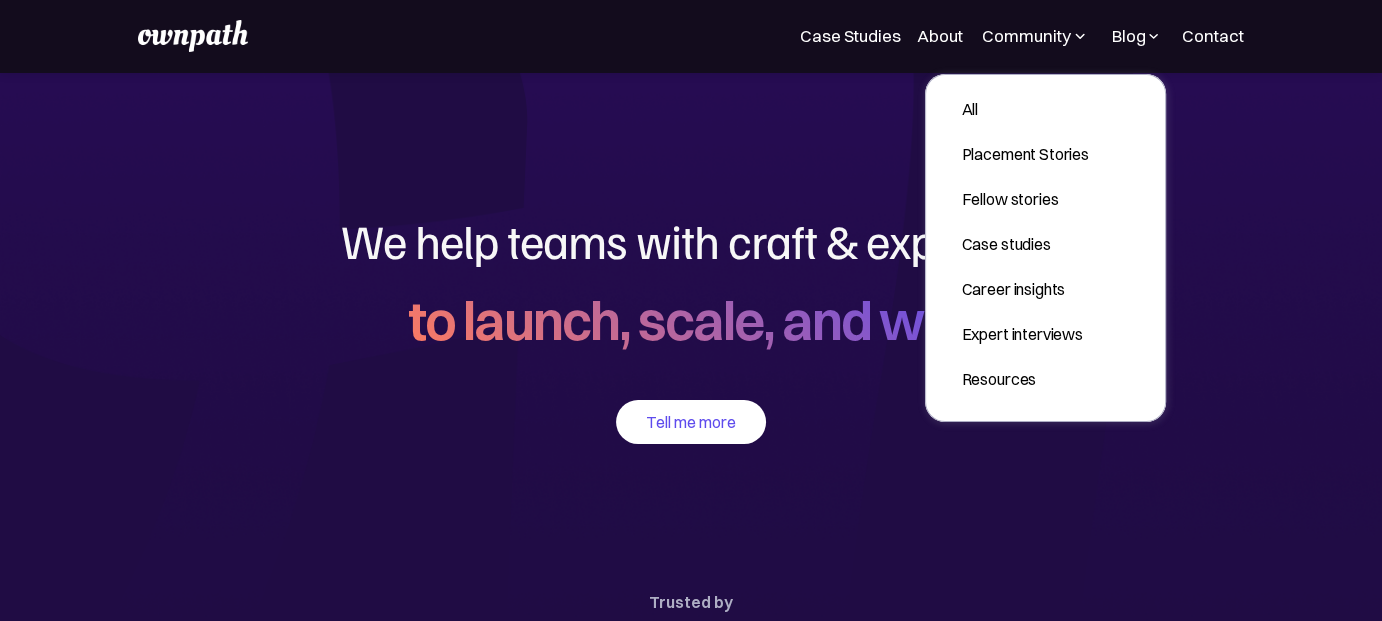 click at bounding box center (1153, 36) 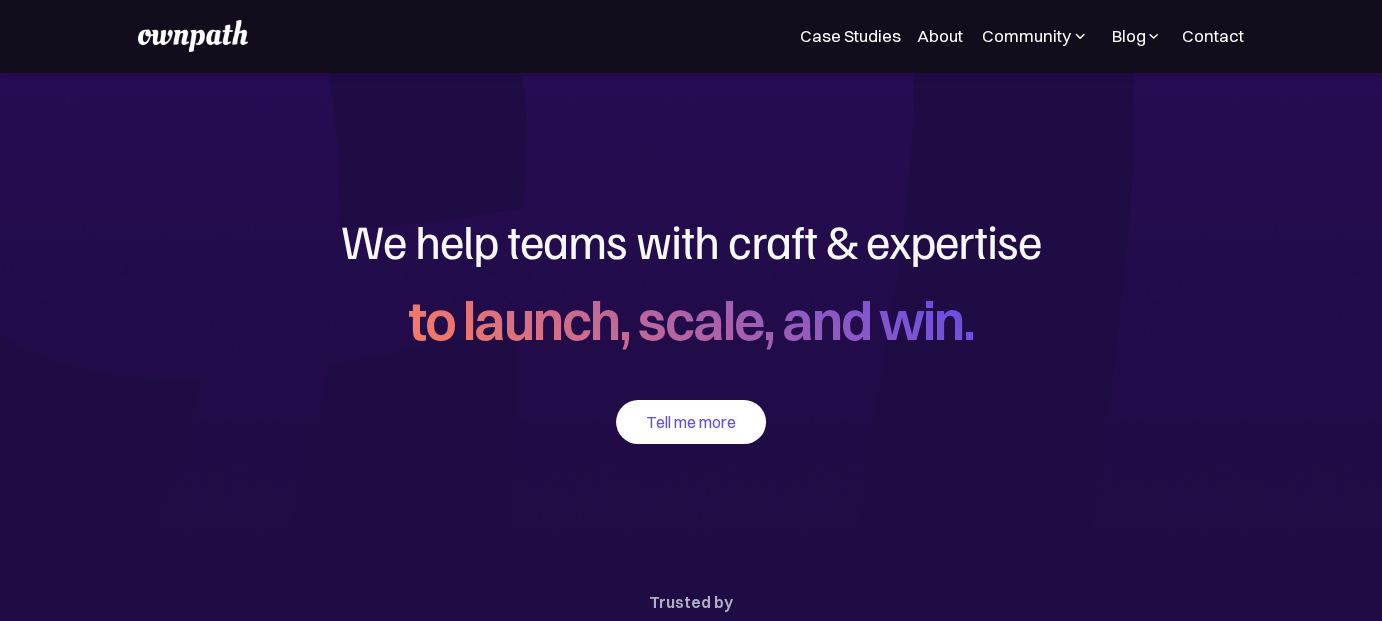 click at bounding box center [1153, 36] 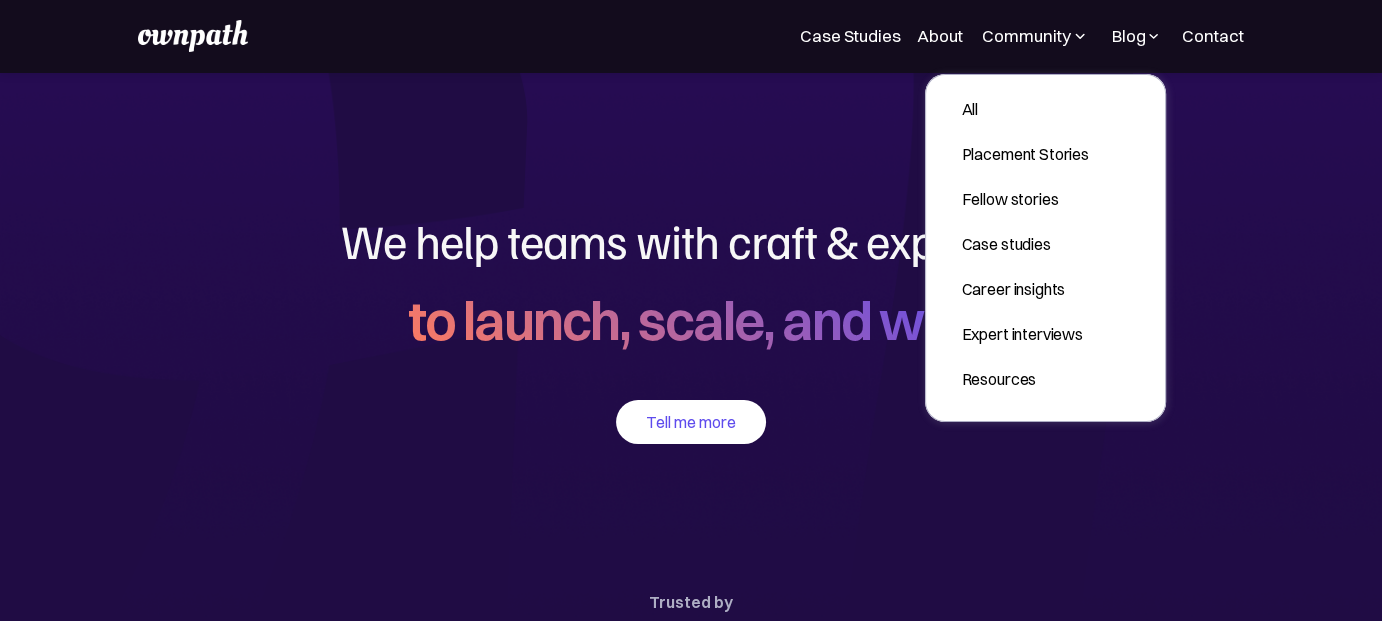 click at bounding box center [1153, 36] 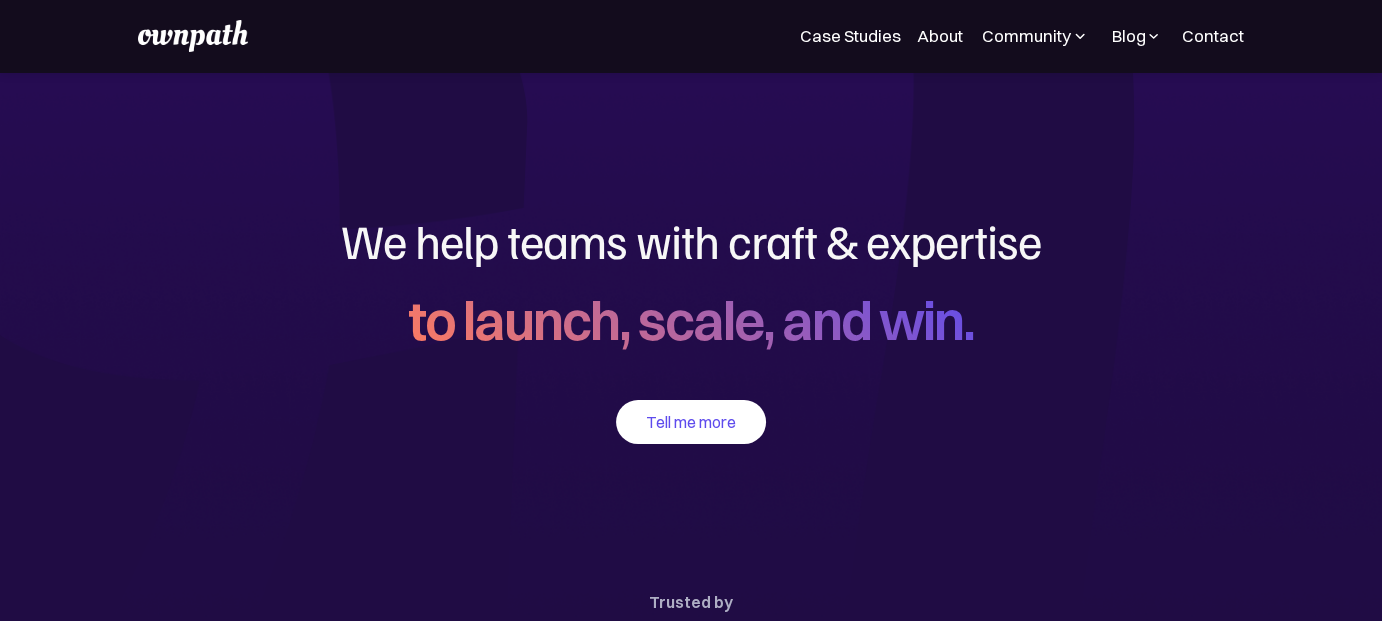click at bounding box center [1153, 36] 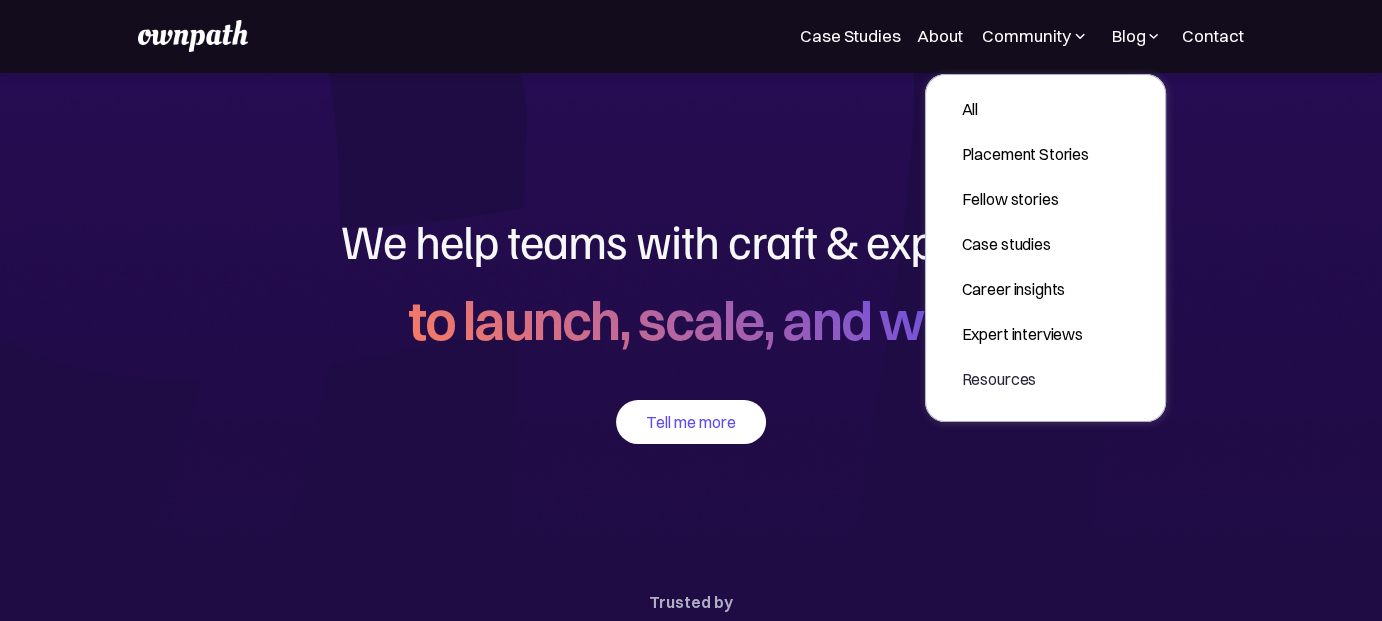 click on "We help teams with craft & expertise" at bounding box center [691, 241] 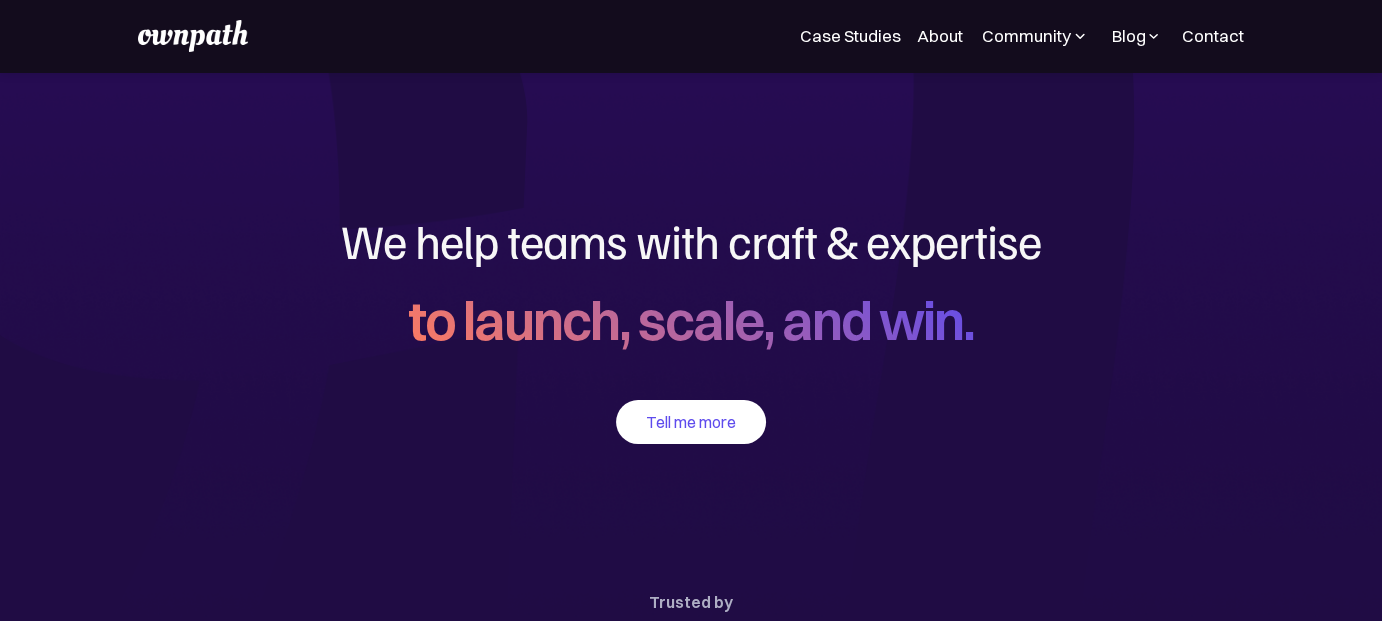 click on "Case Studies About Community Careers Events Resources Design Residency Work on exciting projects with startups. Get an all-access pass to our programs. Be part of a curated design community. For Companies Blog All Placement Stories Fellow stories Case studies Career insights Expert interviews Design Residency Work on exciting projects with startups. Get an all-access pass to our programs. Be part of a curated design community. Resources Contact Register Now" at bounding box center (691, 36) 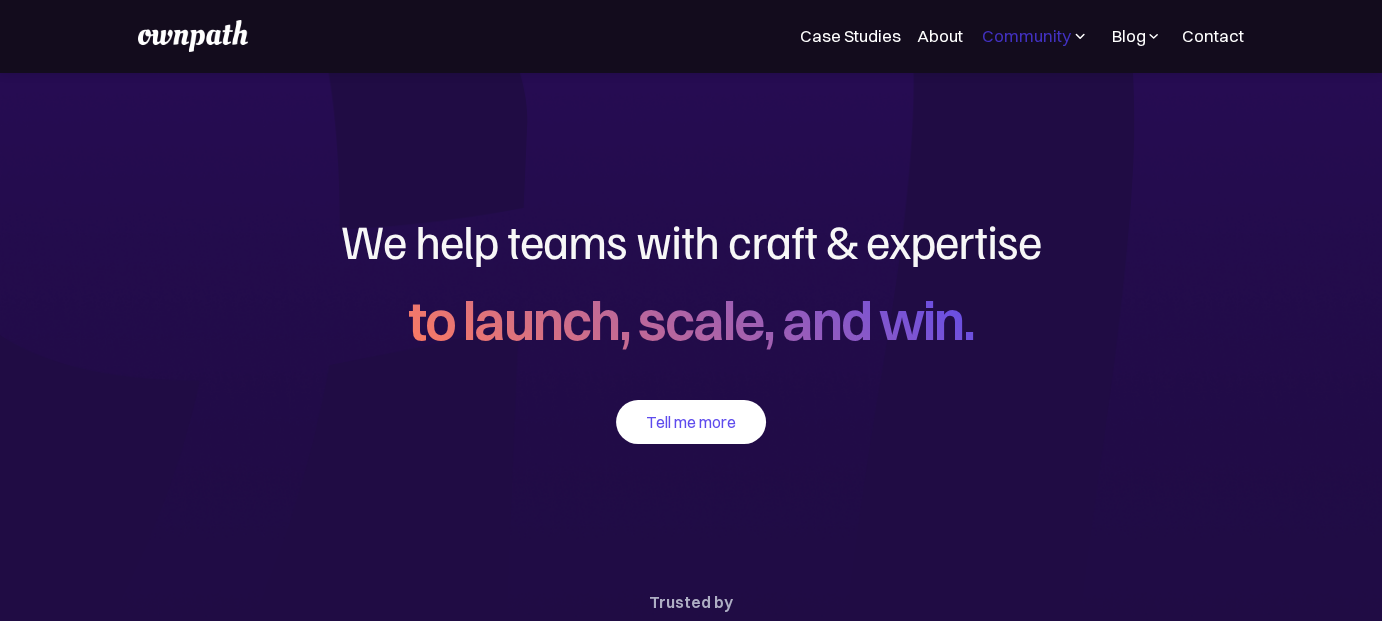 click on "Community" at bounding box center [1026, 36] 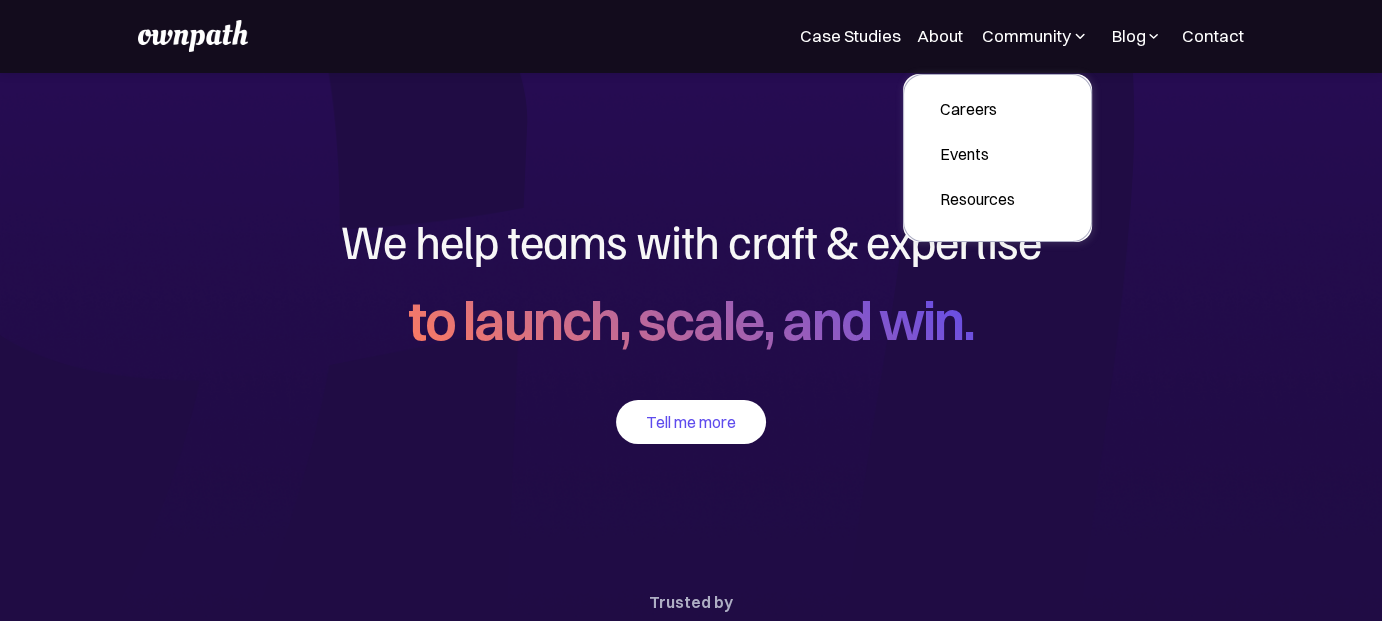 click at bounding box center [1080, 36] 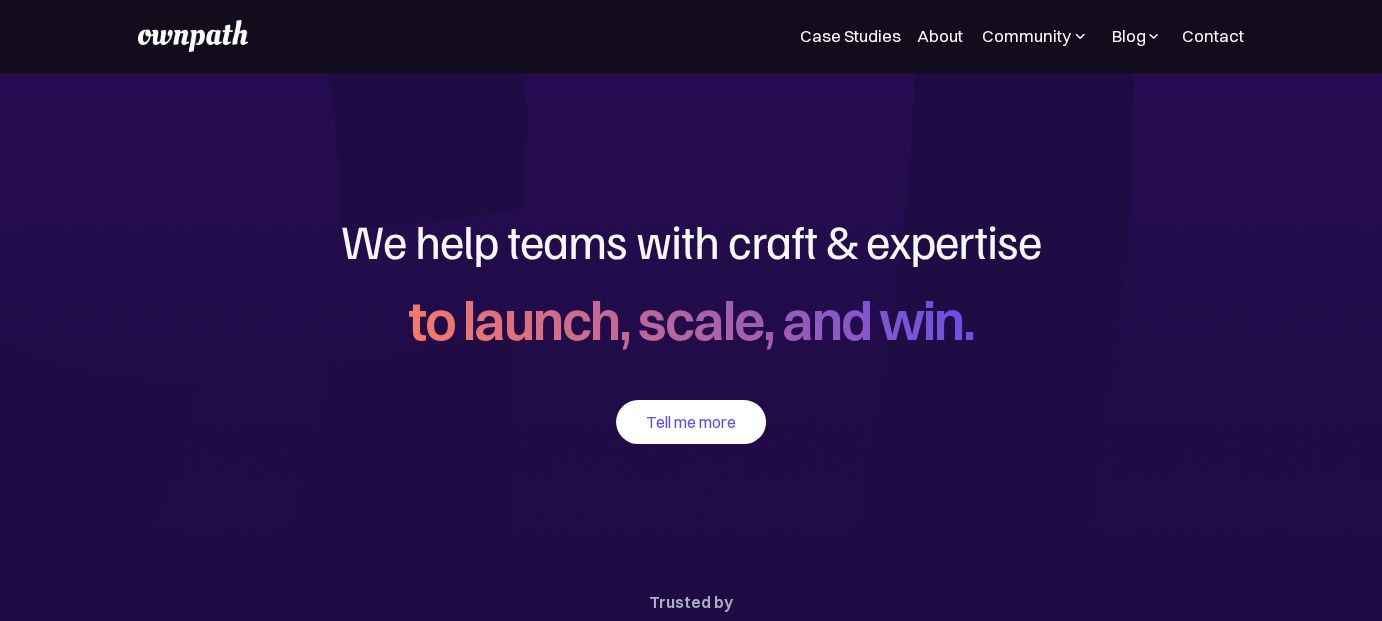 click at bounding box center [1080, 36] 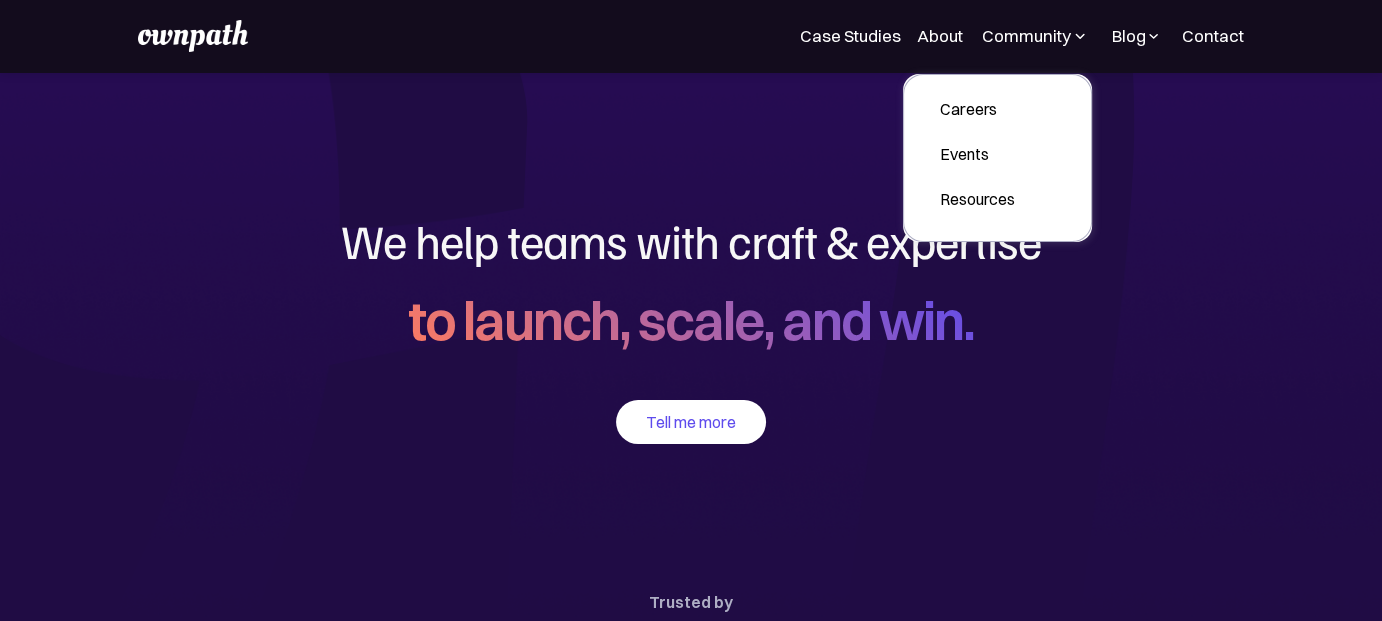 click at bounding box center (1080, 36) 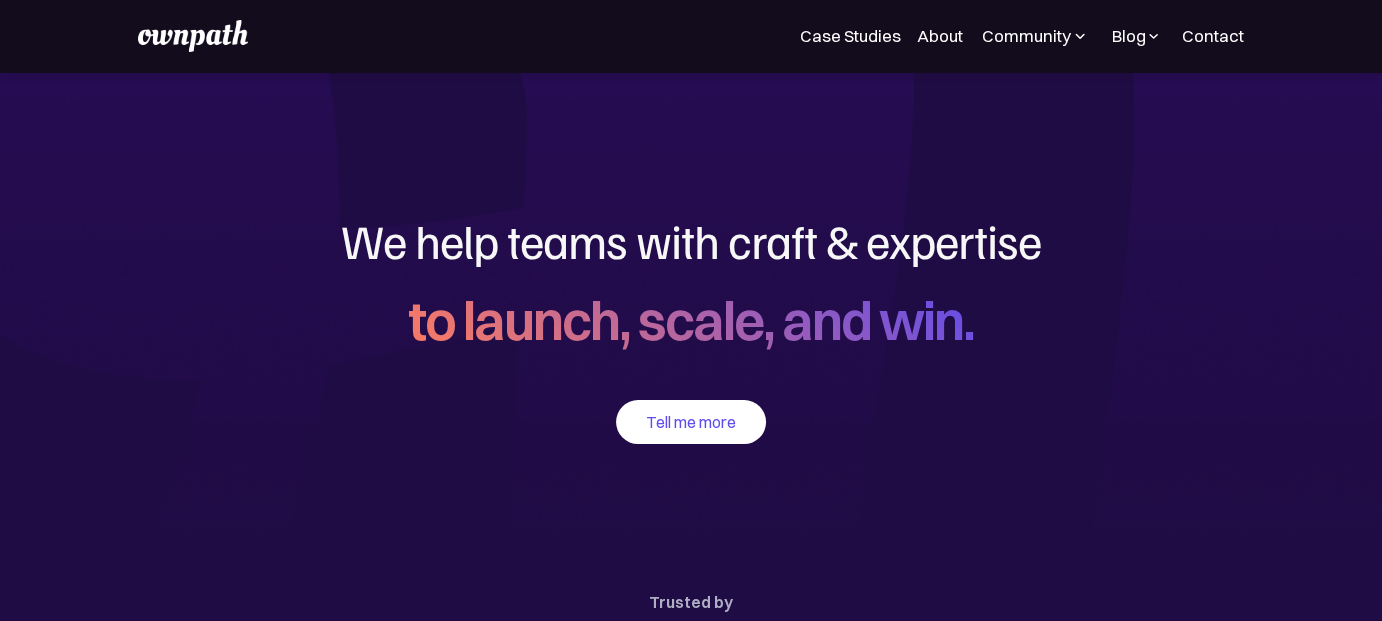 click at bounding box center (1080, 36) 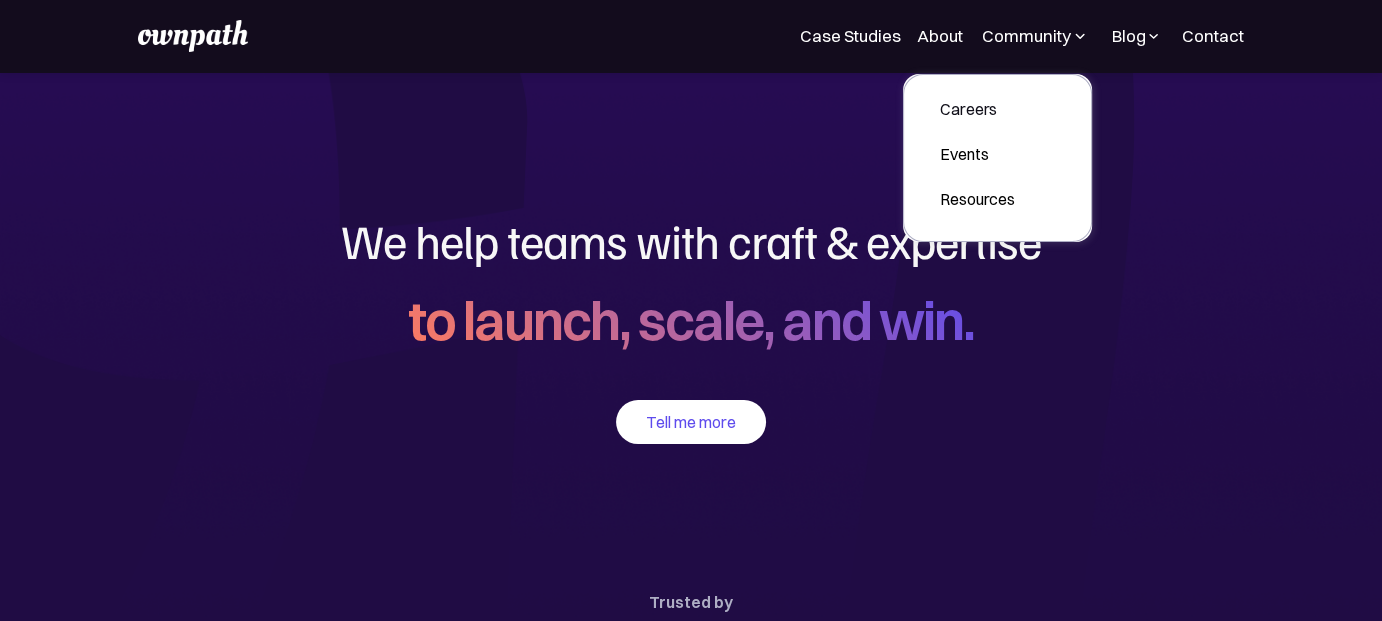 click on "Careers" at bounding box center (977, 109) 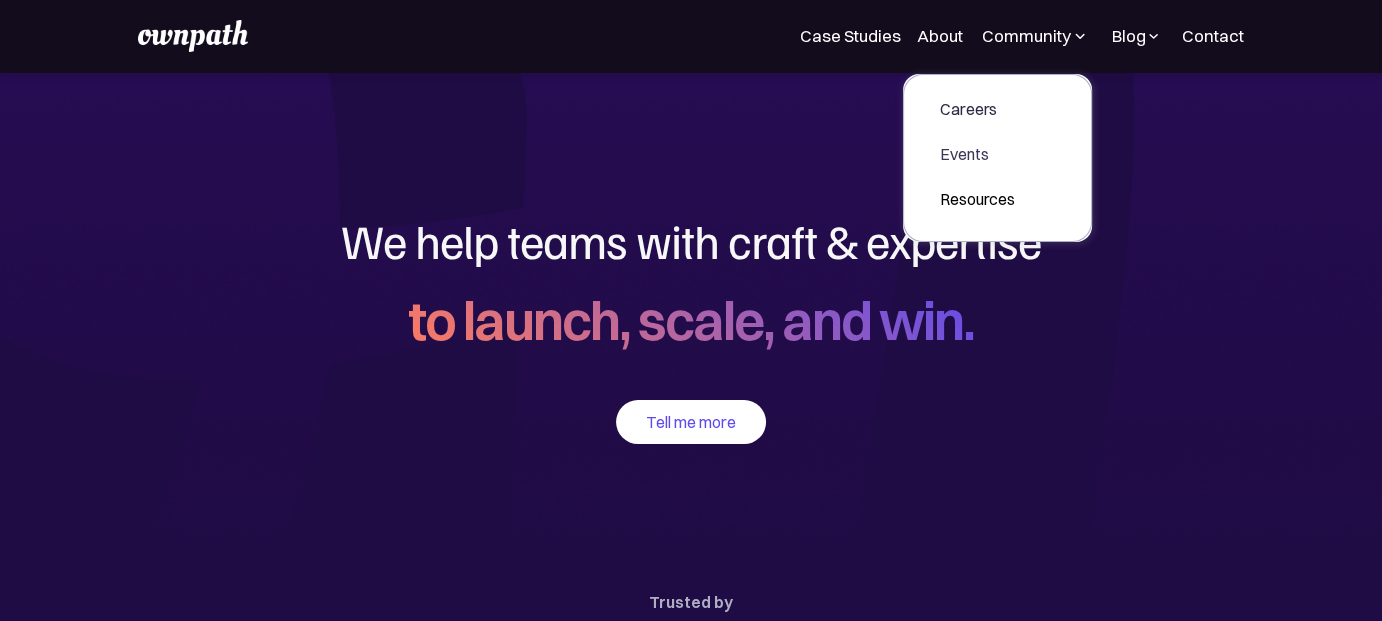 click on "Events" at bounding box center [977, 154] 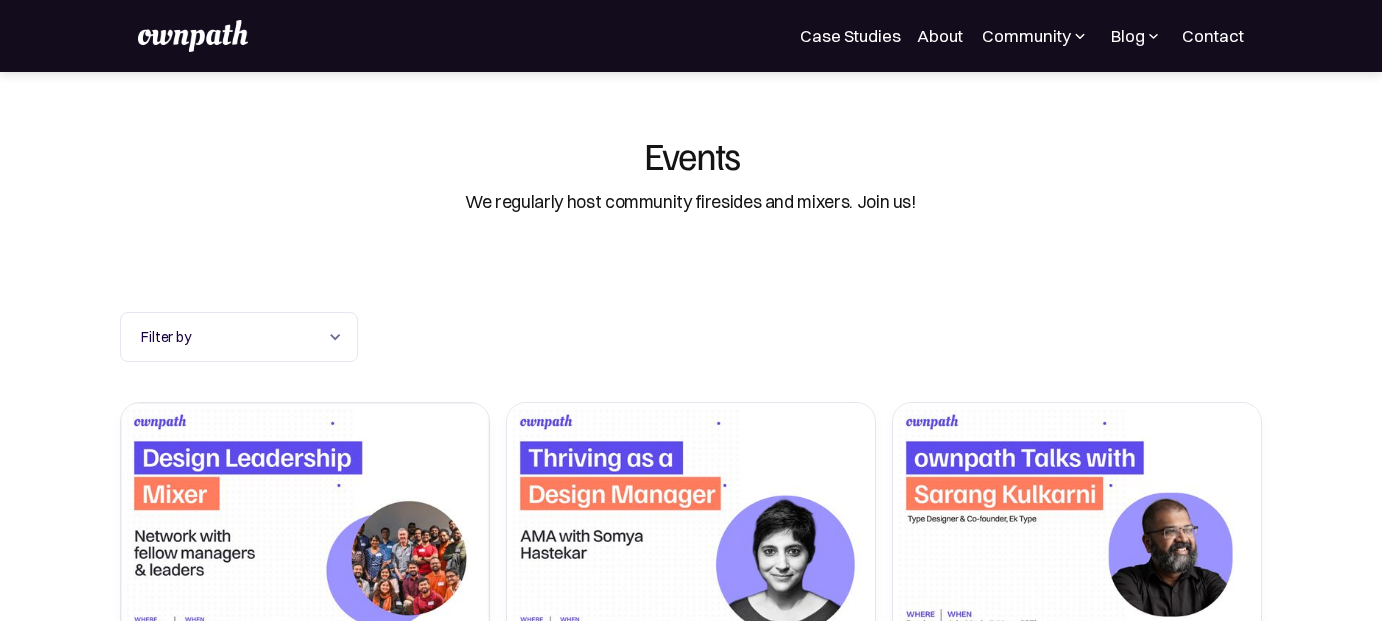 scroll, scrollTop: 0, scrollLeft: 0, axis: both 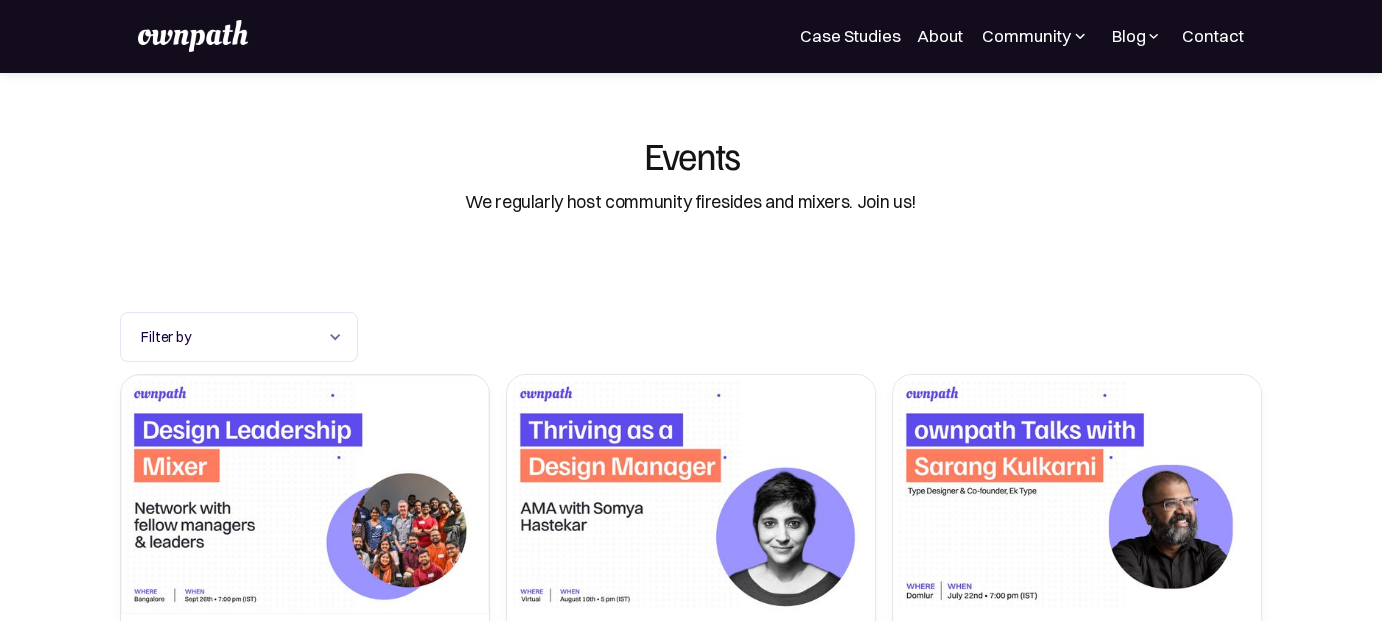click at bounding box center (1080, 36) 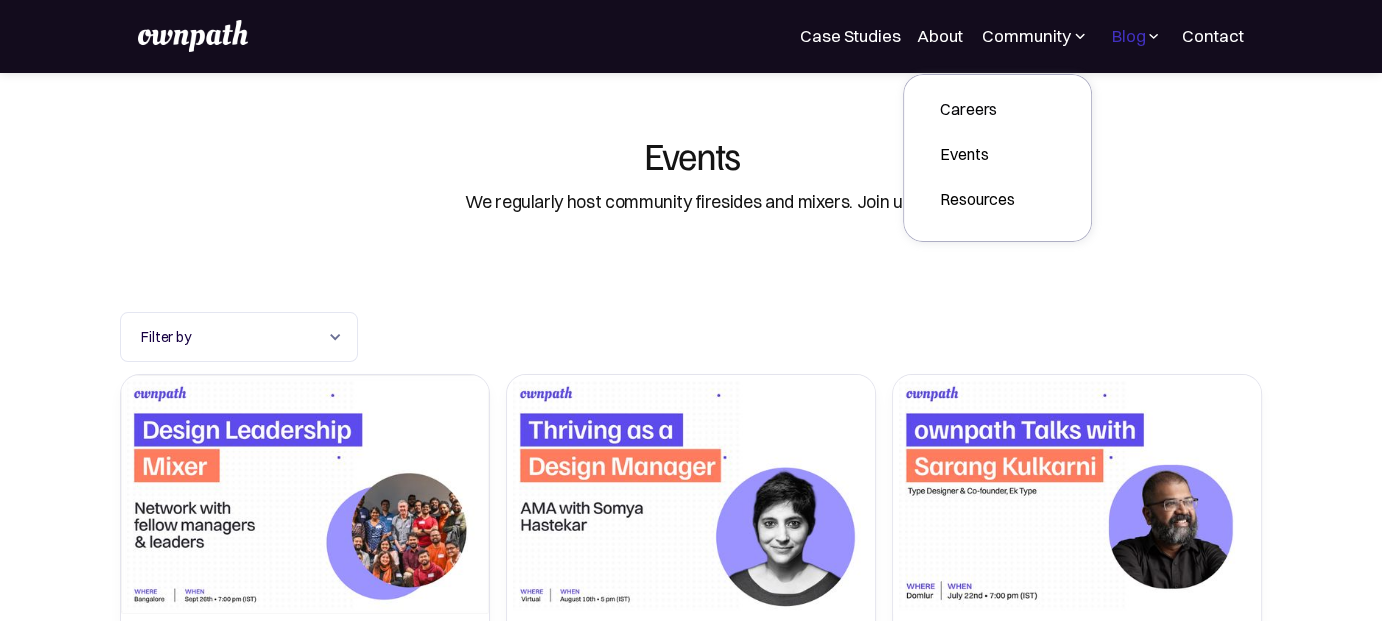 click on "Blog" at bounding box center [1128, 36] 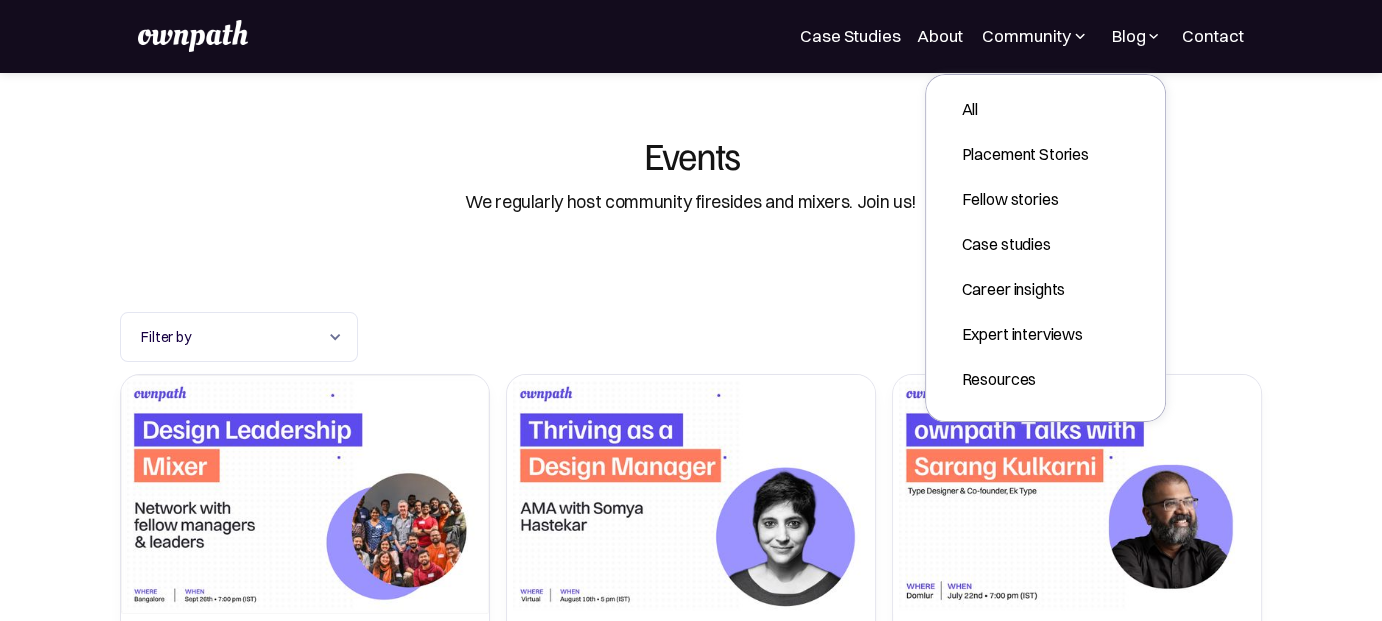 click on "Events We regularly host community firesides and mixers. Join us!" at bounding box center [691, 176] 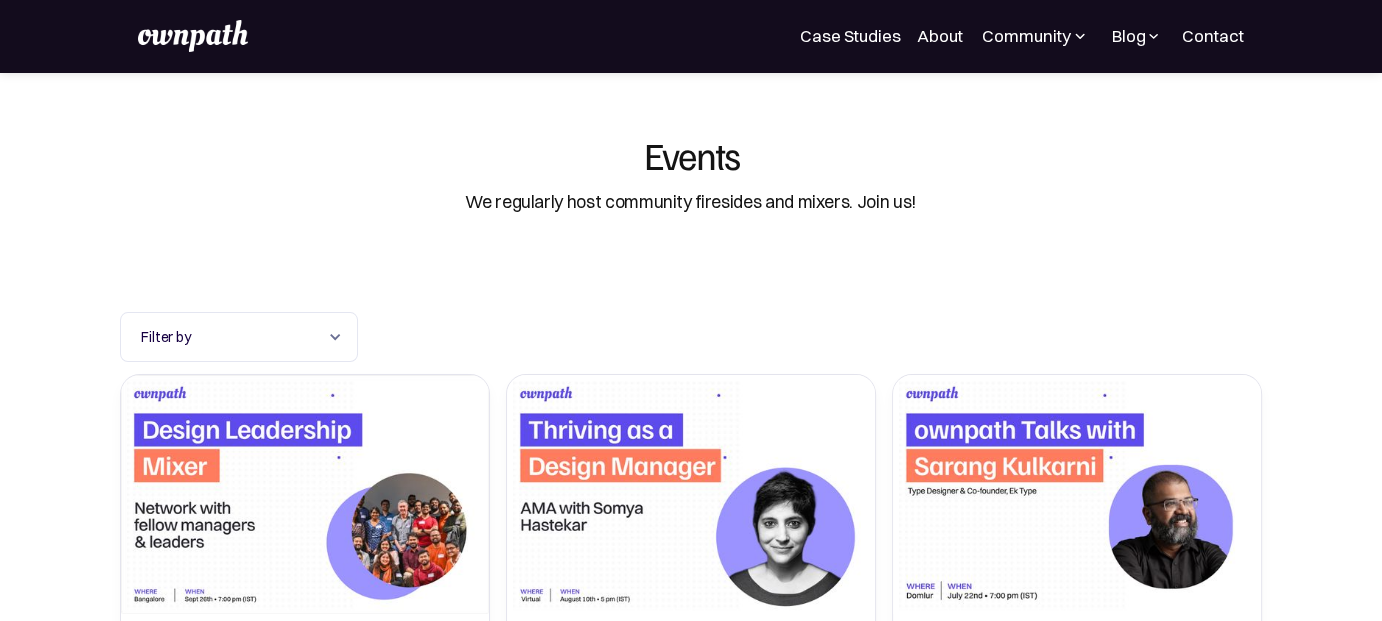 click at bounding box center (1153, 36) 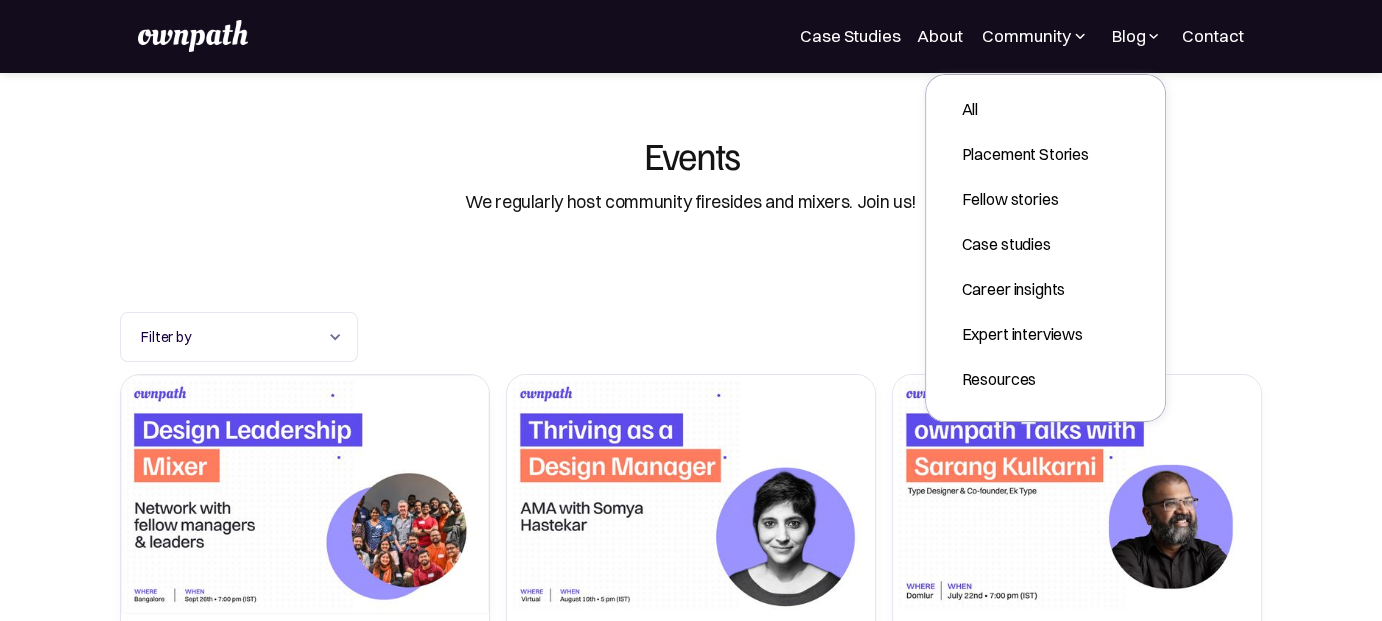 click at bounding box center [1153, 36] 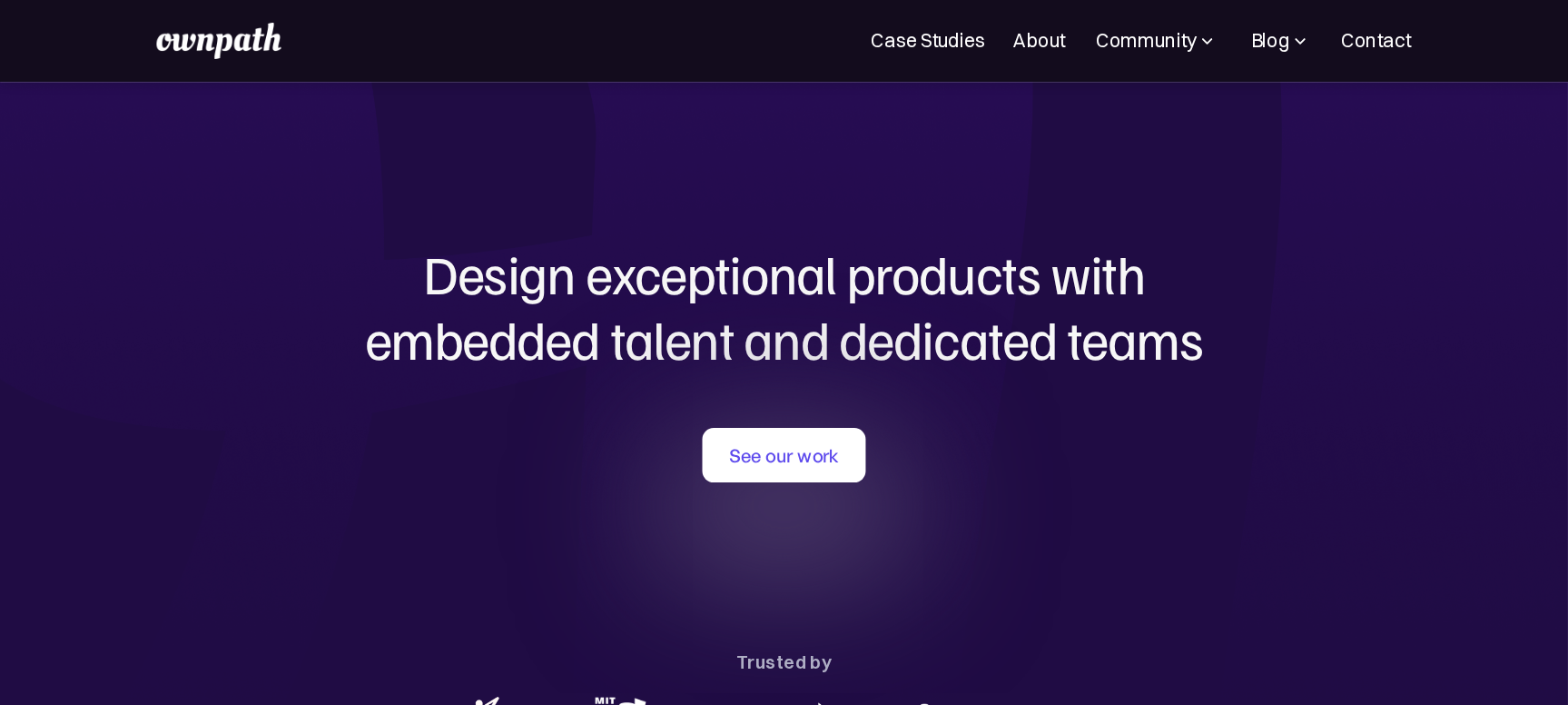 scroll, scrollTop: 0, scrollLeft: 0, axis: both 